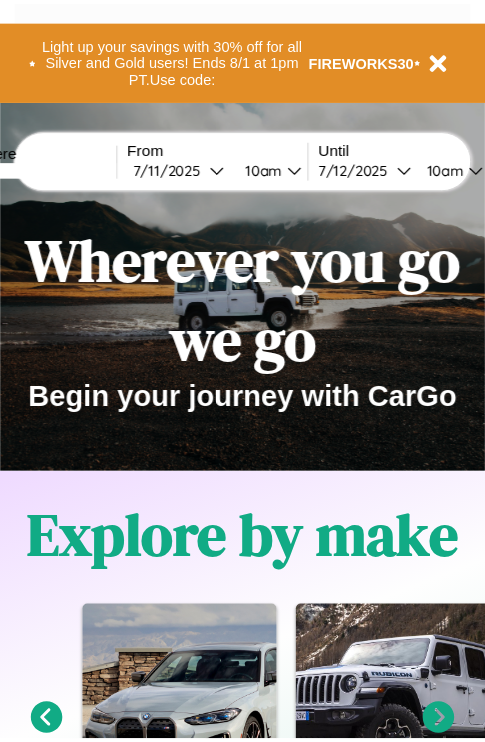 scroll, scrollTop: 0, scrollLeft: 0, axis: both 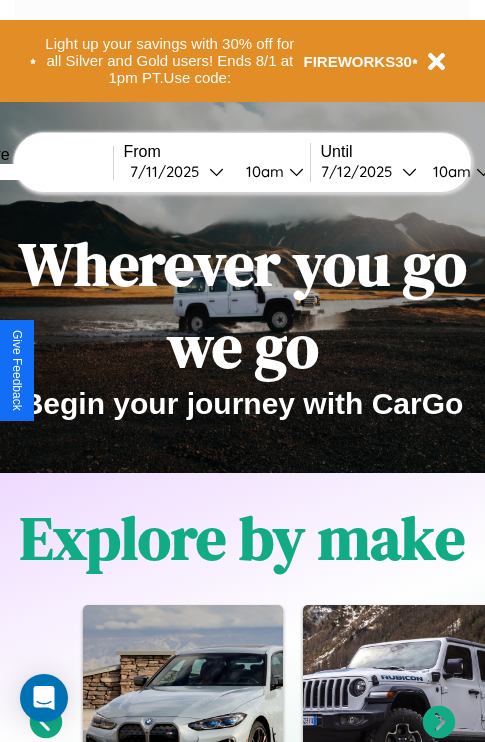click at bounding box center (38, 172) 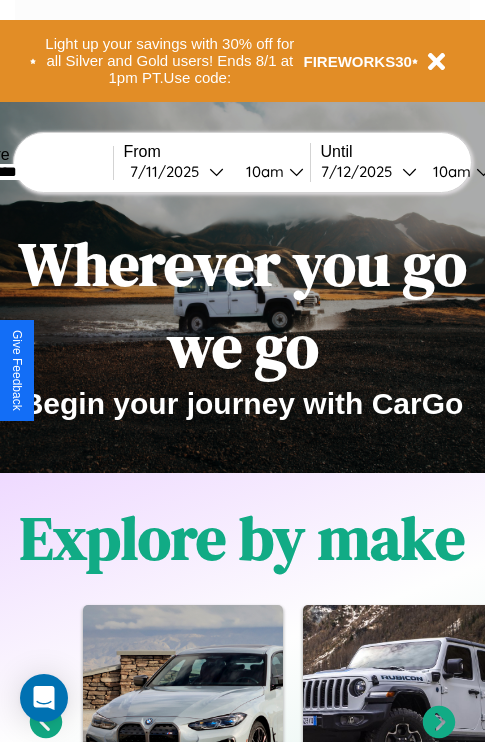 type on "*********" 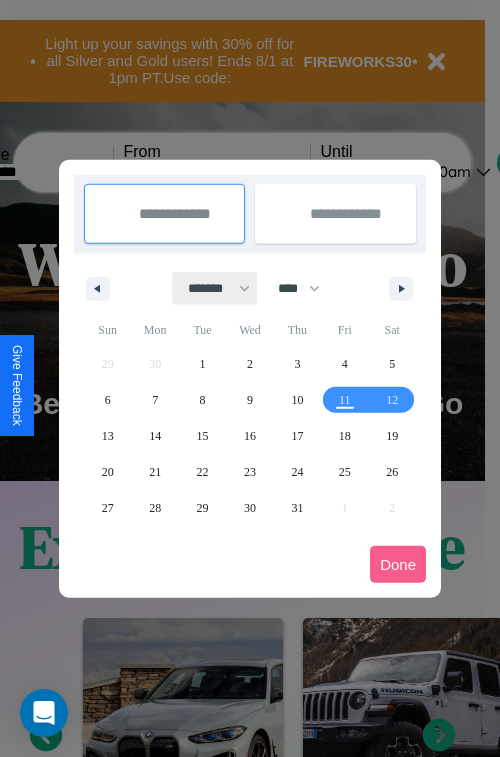 click on "******* ******** ***** ***** *** **** **** ****** ********* ******* ******** ********" at bounding box center [215, 288] 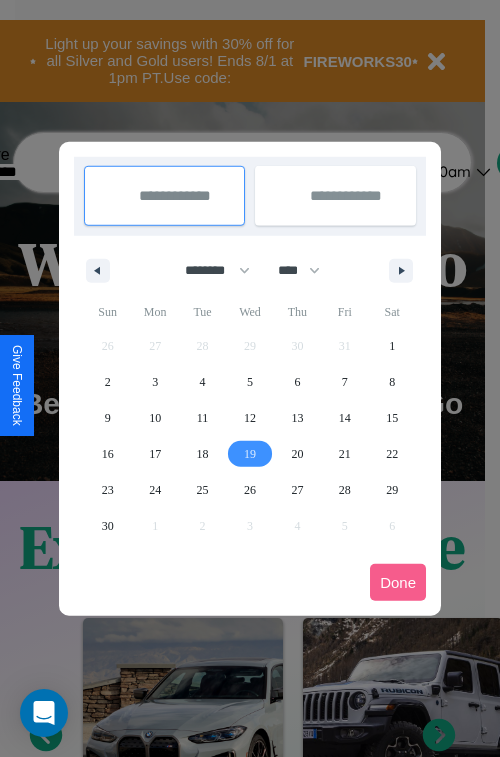 click on "19" at bounding box center [250, 454] 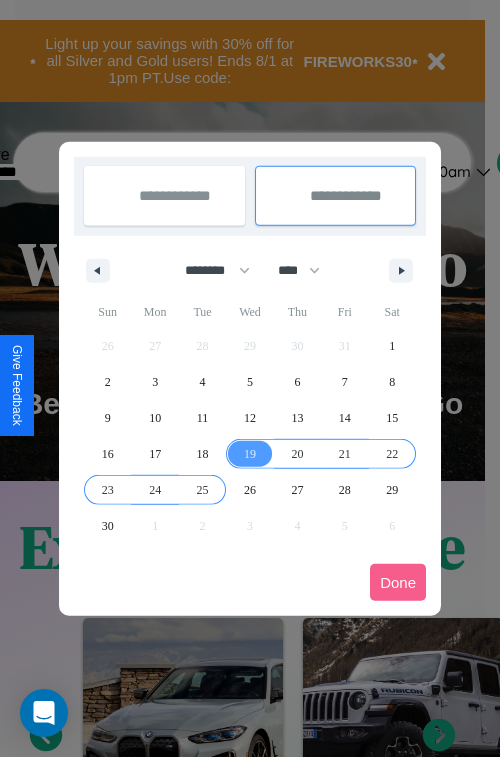 click on "25" at bounding box center (203, 490) 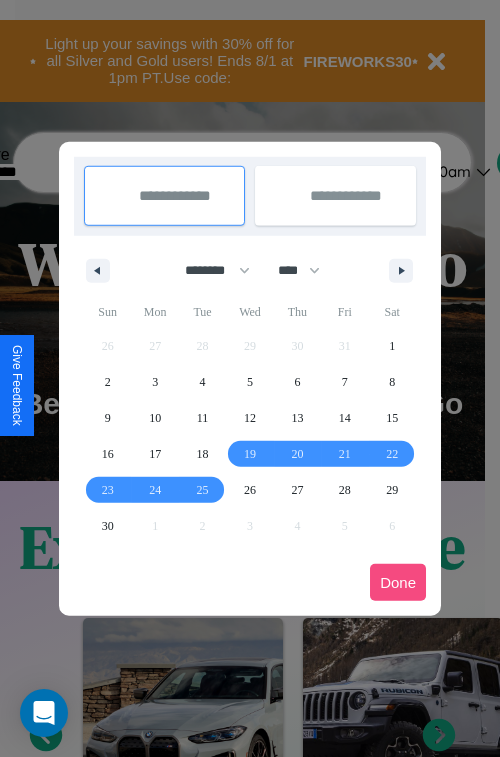 click on "Done" at bounding box center [398, 582] 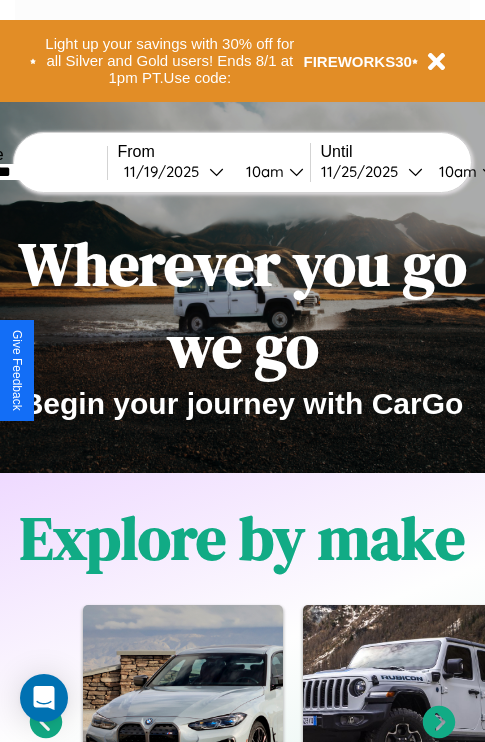 click on "10am" at bounding box center (262, 171) 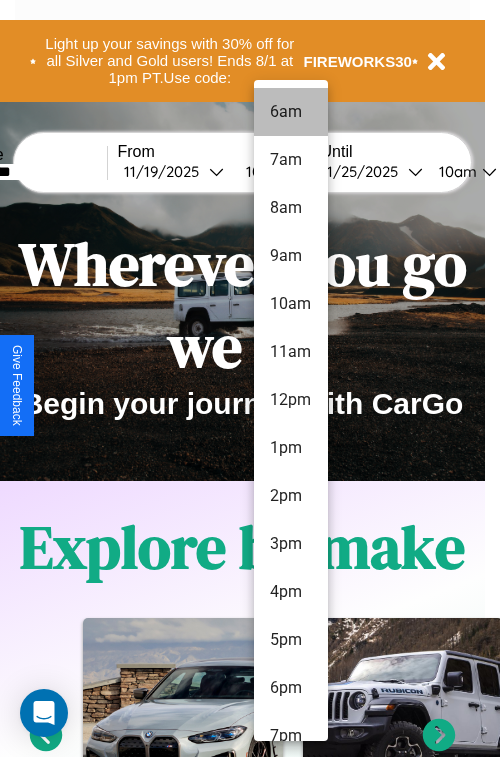 click on "6am" at bounding box center (291, 112) 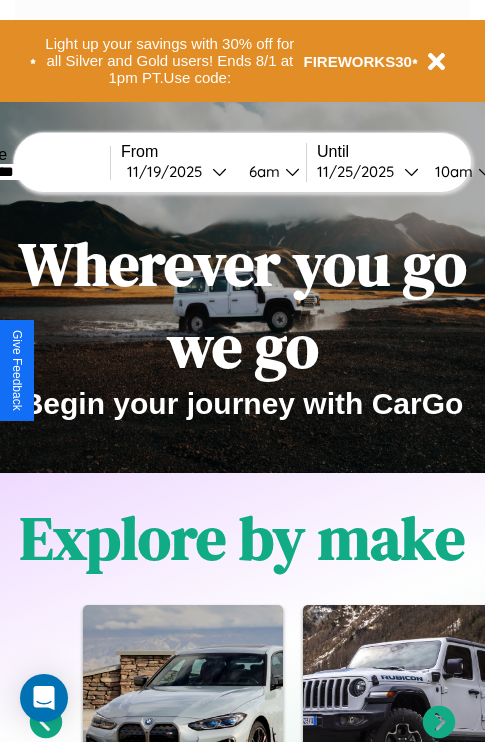 scroll, scrollTop: 0, scrollLeft: 75, axis: horizontal 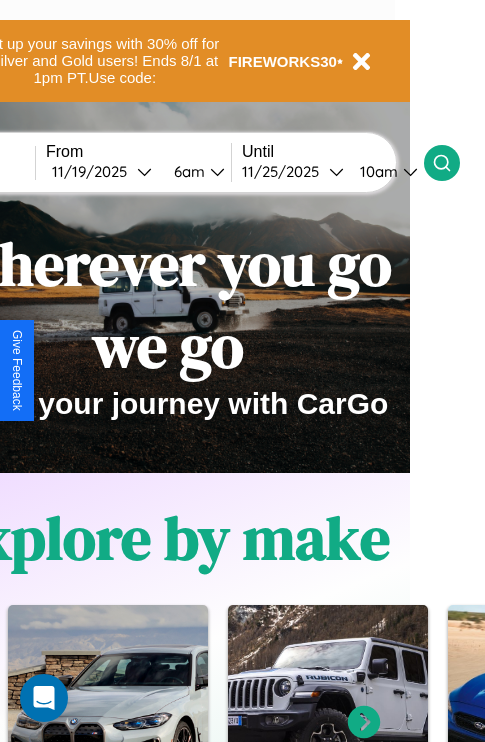click 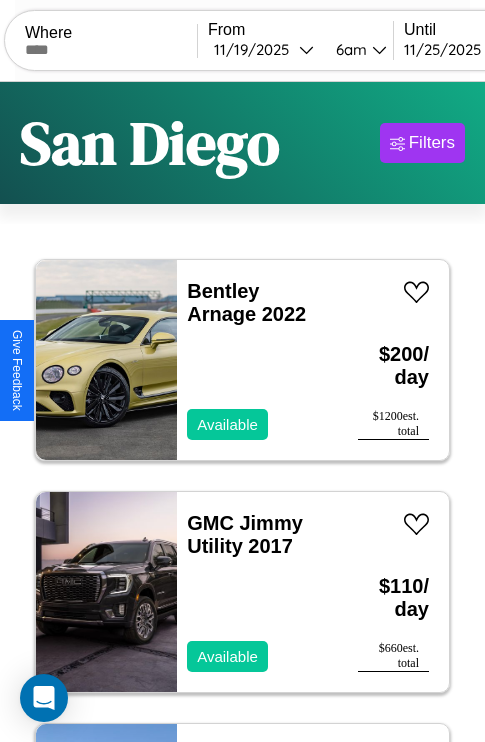 scroll, scrollTop: 95, scrollLeft: 0, axis: vertical 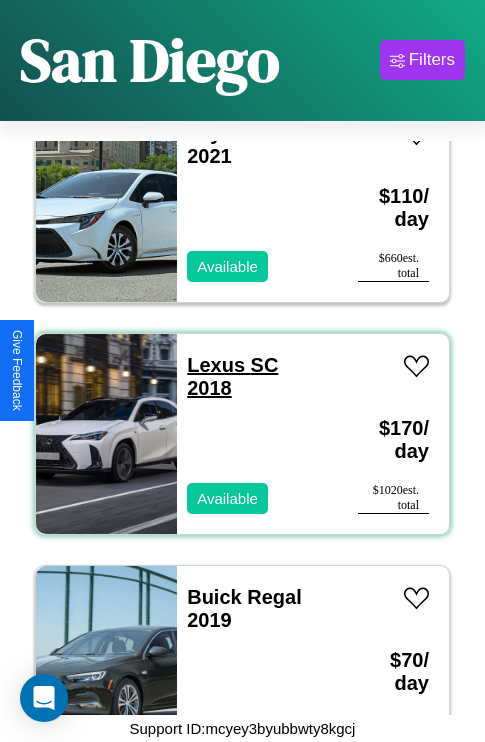 click on "Lexus   SC   2018" at bounding box center (232, 376) 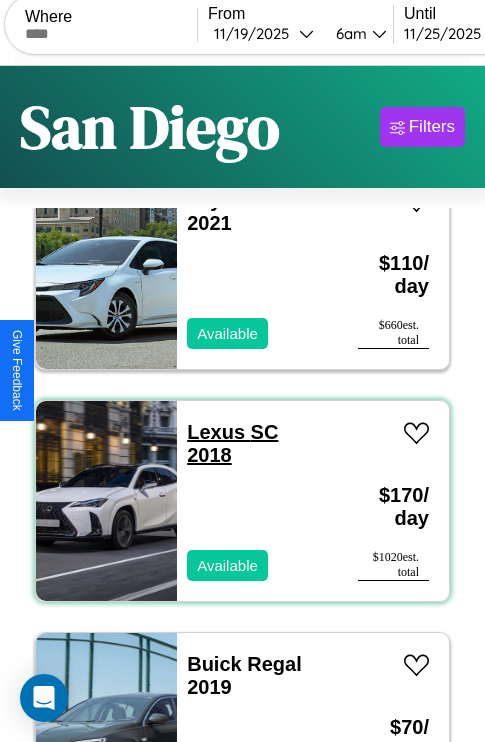 scroll, scrollTop: 0, scrollLeft: 0, axis: both 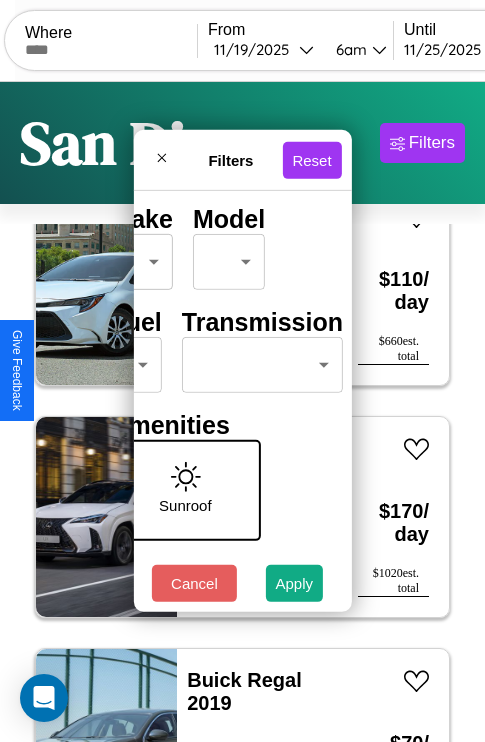 click on "CarGo Where From 11 / 19 / 2025 6am Until 11 / 25 / 2025 10am Become a Host Login Sign Up San Diego Filters 125  cars in this area These cars can be picked up in this city. Bentley   Arnage   2022 Available $ 200  / day $ 1200  est. total GMC   Jimmy Utility   2017 Available $ 110  / day $ 660  est. total Volkswagen   Golf III   2022 Available $ 190  / day $ 1140  est. total Fiat   500e   2014 Available $ 200  / day $ 1200  est. total Aston Martin   Vanquish Zagato   2017 Available $ 110  / day $ 660  est. total Nissan   Pickup   2021 Available $ 120  / day $ 720  est. total Volvo   CACL   2014 Available $ 110  / day $ 660  est. total Alfa Romeo   4C   2019 Available $ 160  / day $ 960  est. total Chrysler   Sebring   2019 Available $ 180  / day $ 1080  est. total Hummer   H1   2016 Available $ 60  / day $ 360  est. total Jeep   Wagoneer S   2018 Available $ 180  / day $ 1080  est. total Land Rover   Freelander   2022 Available $ 180  / day $ 1080  est. total Mercedes   L1419   2021 Available $ 110  / day $" at bounding box center [242, 412] 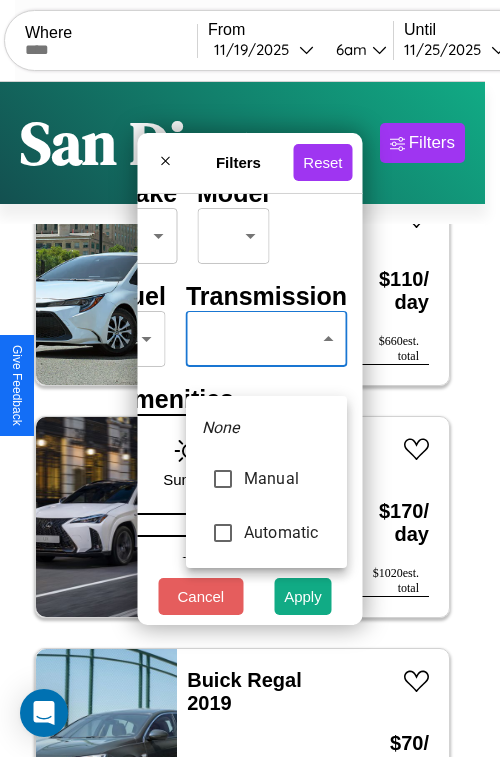 type on "*********" 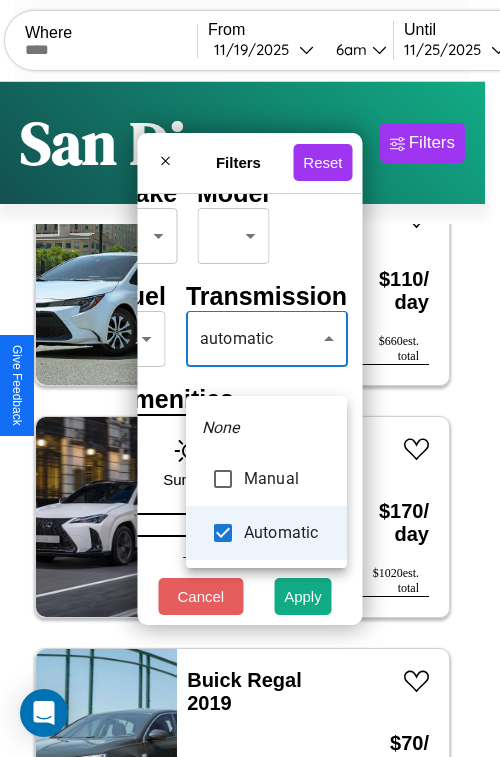 click at bounding box center (250, 378) 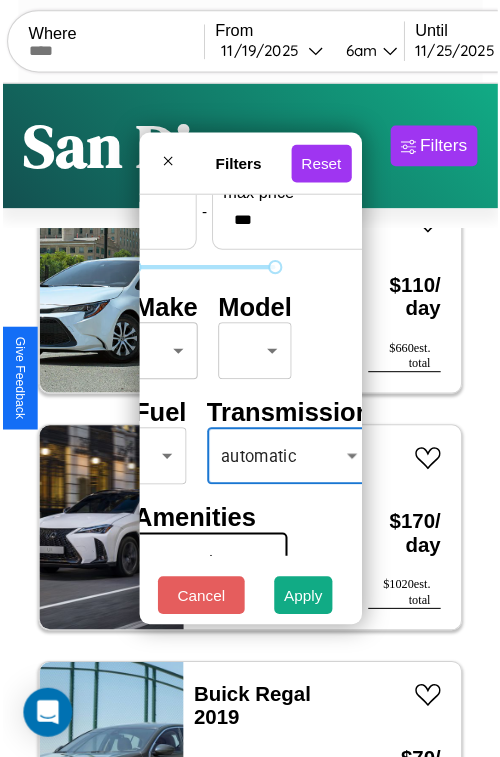 scroll, scrollTop: 59, scrollLeft: 40, axis: both 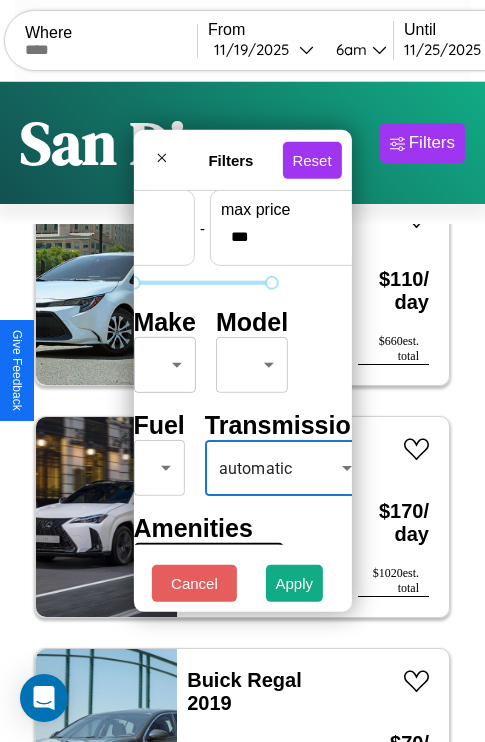 click on "CarGo Where From 11 / 19 / 2025 6am Until 11 / 25 / 2025 10am Become a Host Login Sign Up San Diego Filters 125  cars in this area These cars can be picked up in this city. Bentley   Arnage   2022 Available $ 200  / day $ 1200  est. total GMC   Jimmy Utility   2017 Available $ 110  / day $ 660  est. total Volkswagen   Golf III   2022 Available $ 190  / day $ 1140  est. total Fiat   500e   2014 Available $ 200  / day $ 1200  est. total Aston Martin   Vanquish Zagato   2017 Available $ 110  / day $ 660  est. total Nissan   Pickup   2021 Available $ 120  / day $ 720  est. total Volvo   CACL   2014 Available $ 110  / day $ 660  est. total Alfa Romeo   4C   2019 Available $ 160  / day $ 960  est. total Chrysler   Sebring   2019 Available $ 180  / day $ 1080  est. total Hummer   H1   2016 Available $ 60  / day $ 360  est. total Jeep   Wagoneer S   2018 Available $ 180  / day $ 1080  est. total Land Rover   Freelander   2022 Available $ 180  / day $ 1080  est. total Mercedes   L1419   2021 Available $ 110  / day $" at bounding box center [242, 412] 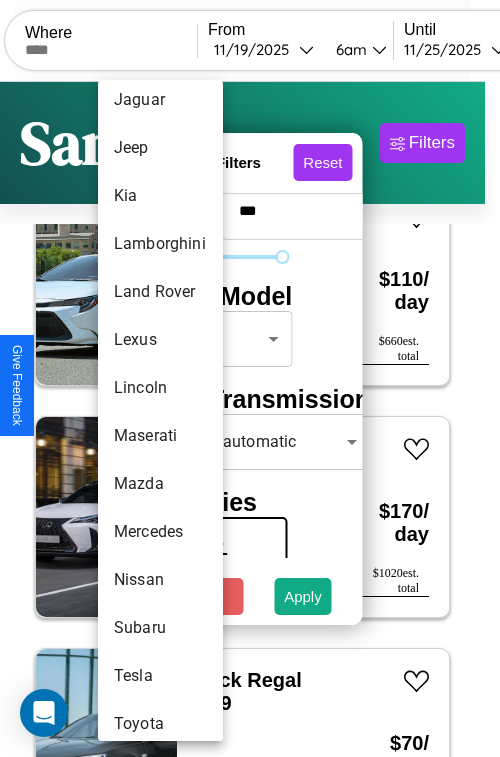 scroll, scrollTop: 998, scrollLeft: 0, axis: vertical 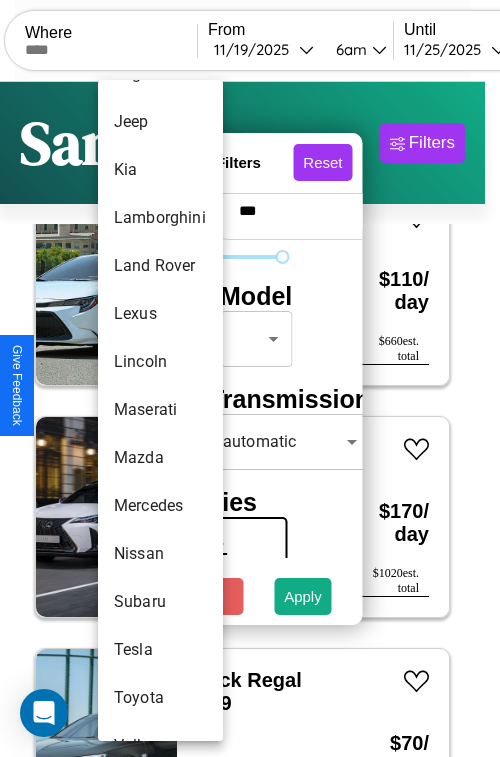 click on "Maserati" at bounding box center (160, 410) 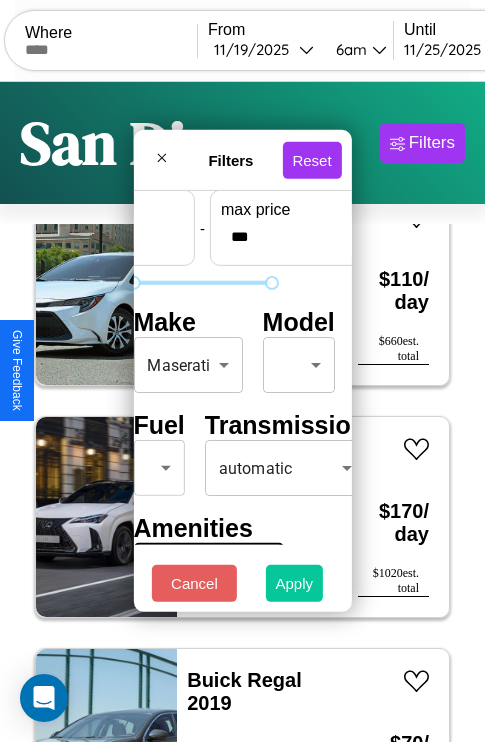 click on "Apply" at bounding box center (295, 583) 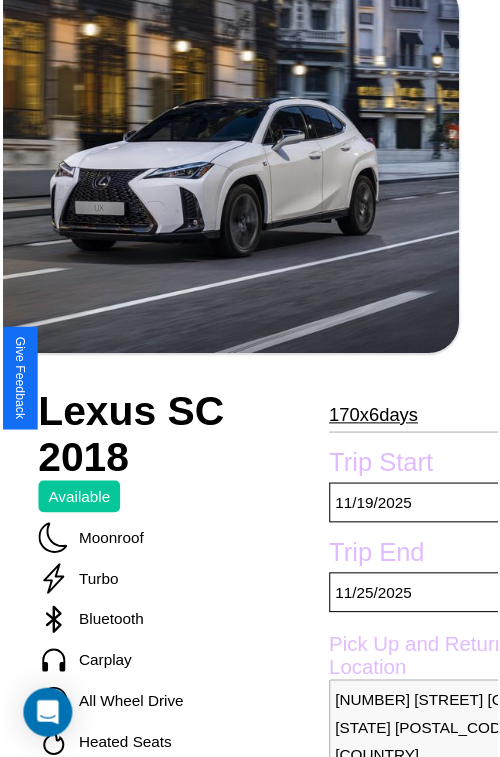 scroll, scrollTop: 221, scrollLeft: 84, axis: both 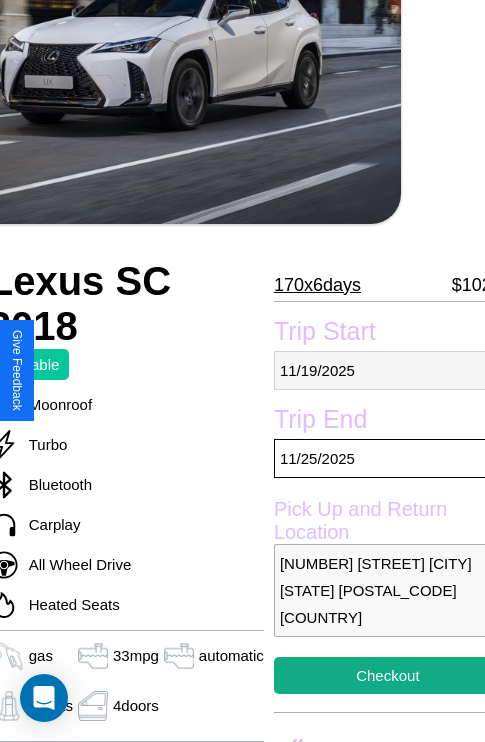 click on "[DATE]" at bounding box center (388, 370) 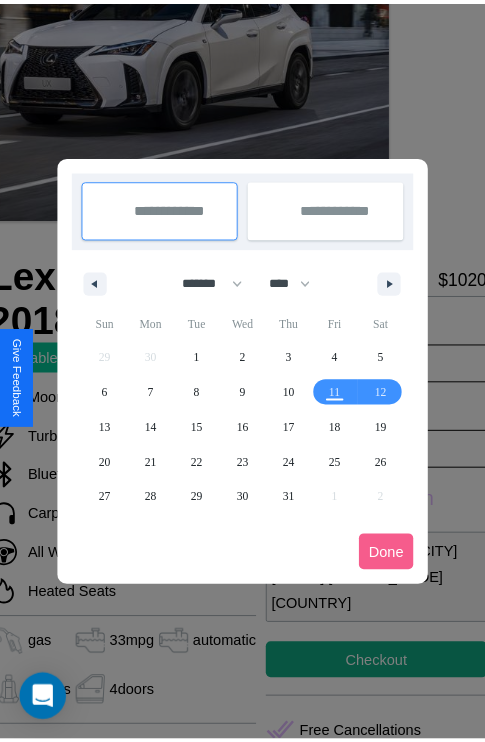 scroll, scrollTop: 0, scrollLeft: 84, axis: horizontal 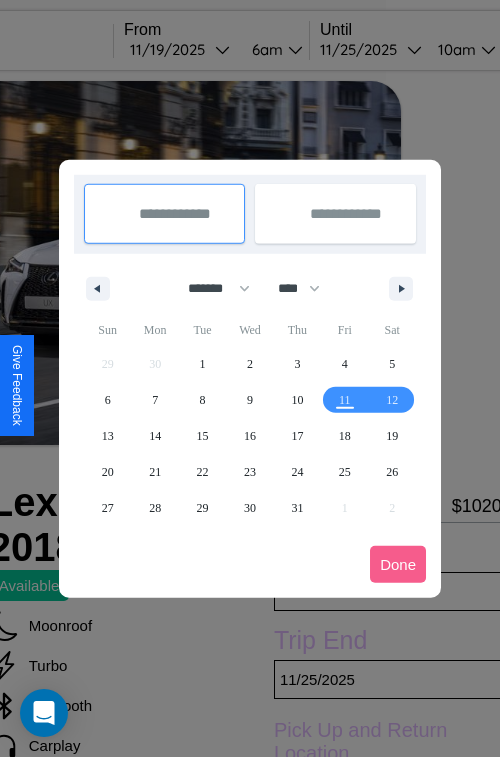 click at bounding box center [250, 378] 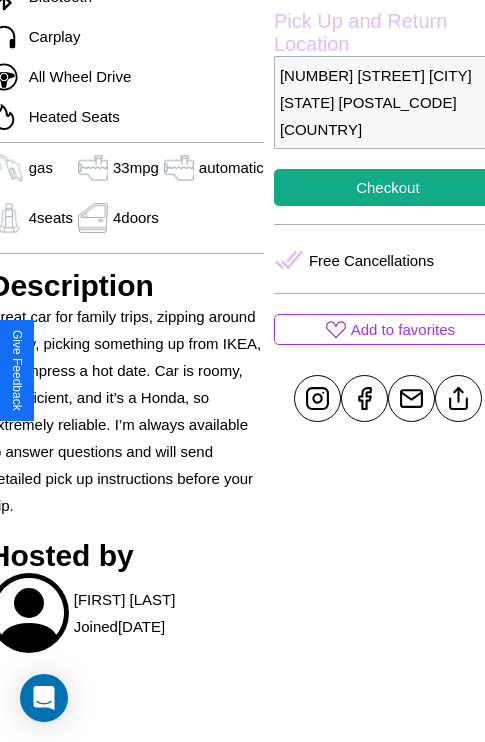scroll, scrollTop: 710, scrollLeft: 84, axis: both 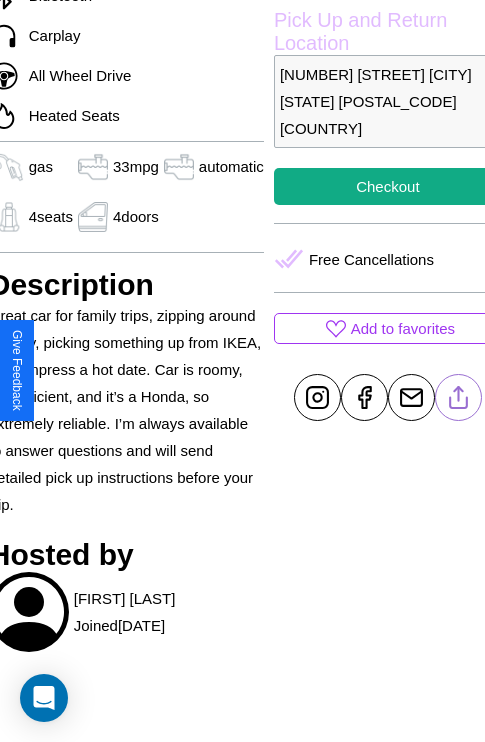 click 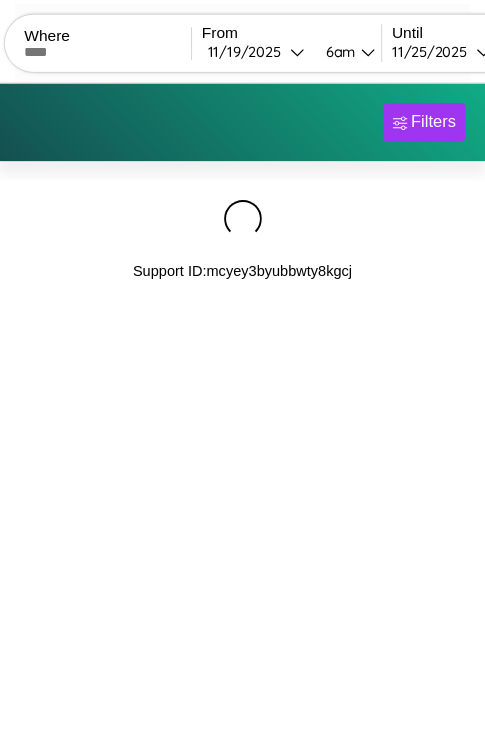 scroll, scrollTop: 0, scrollLeft: 0, axis: both 